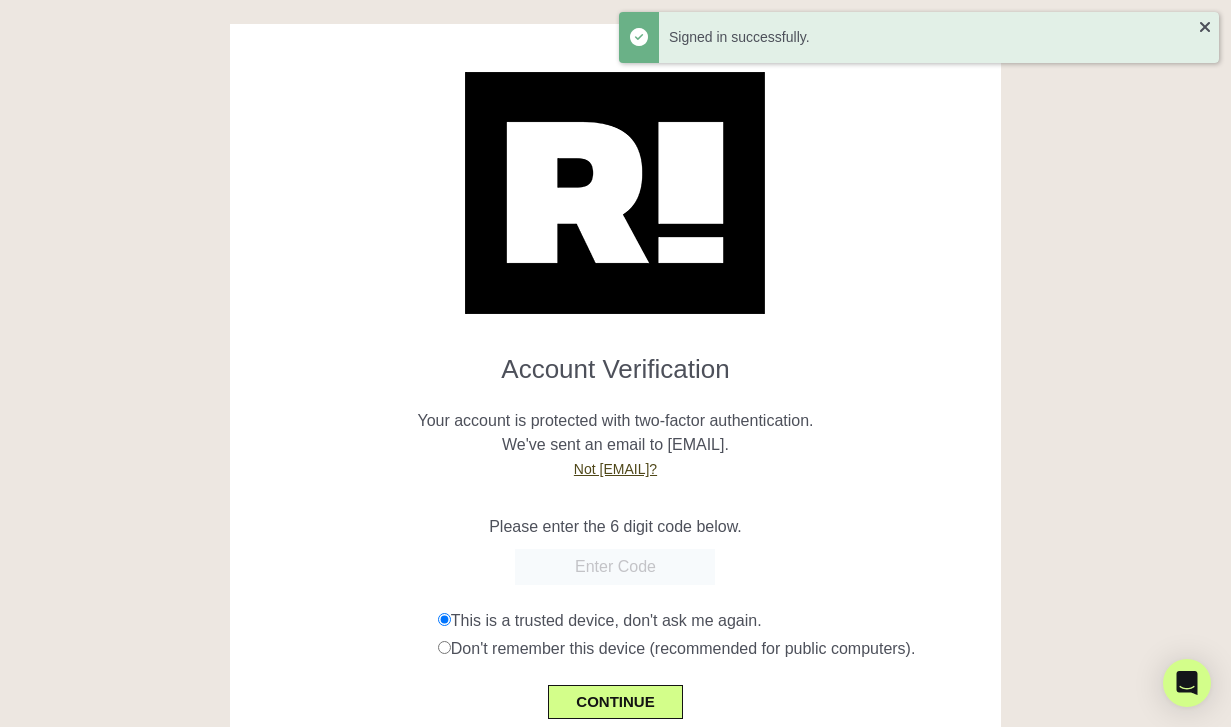 scroll, scrollTop: 0, scrollLeft: 0, axis: both 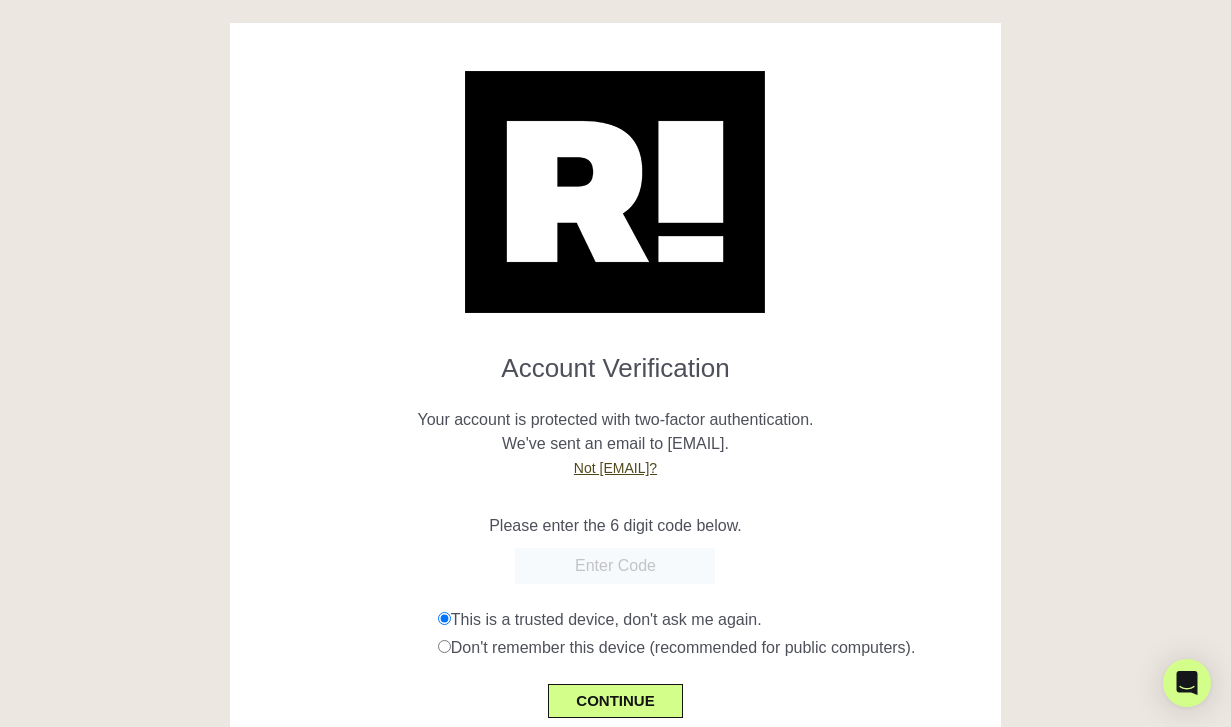 paste on "282613" 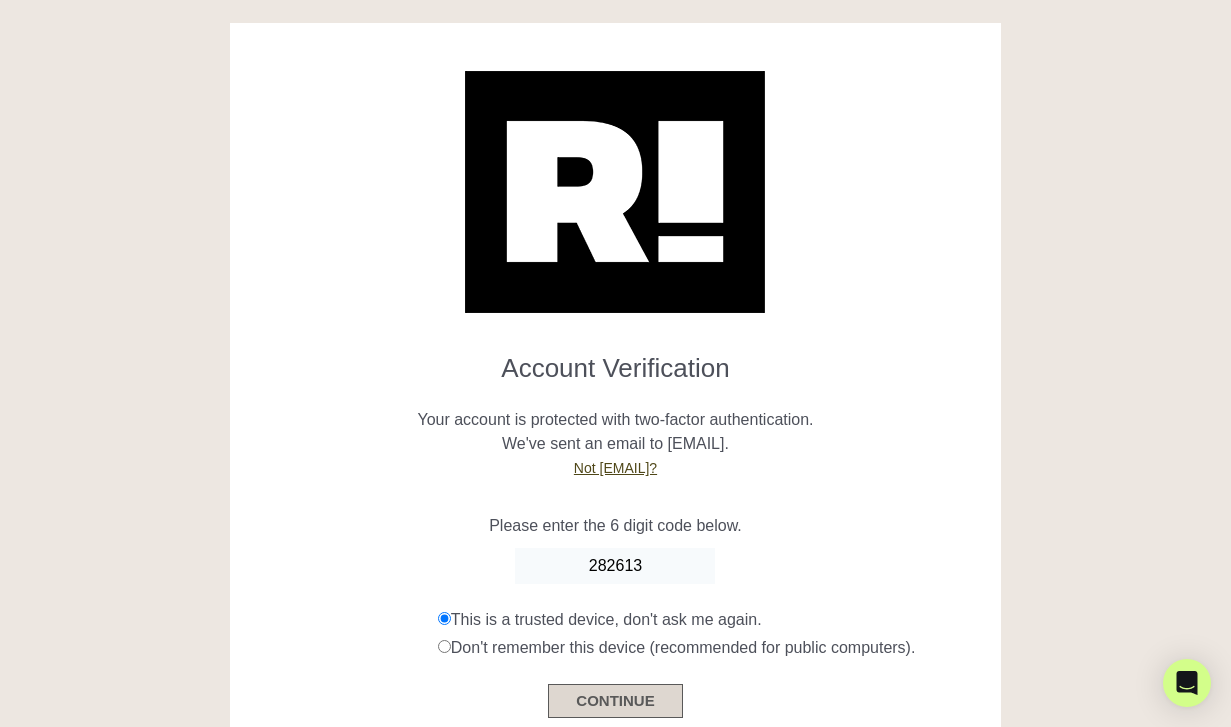type on "282613" 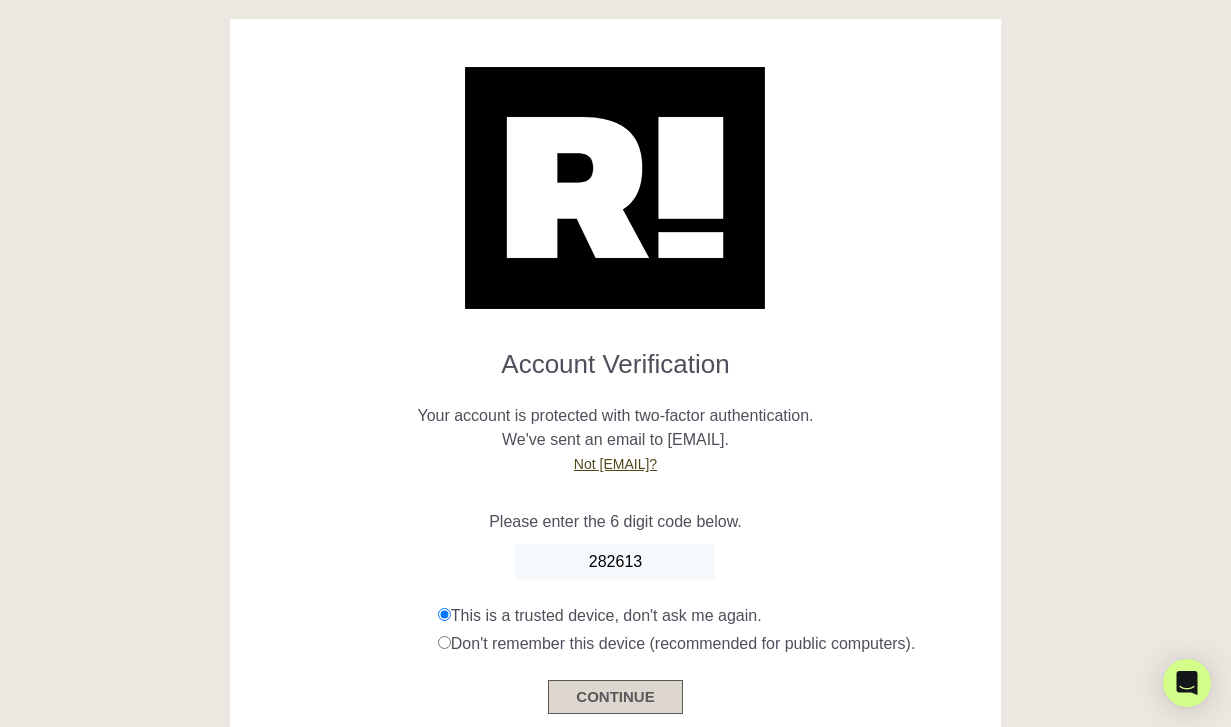 scroll, scrollTop: 11, scrollLeft: 0, axis: vertical 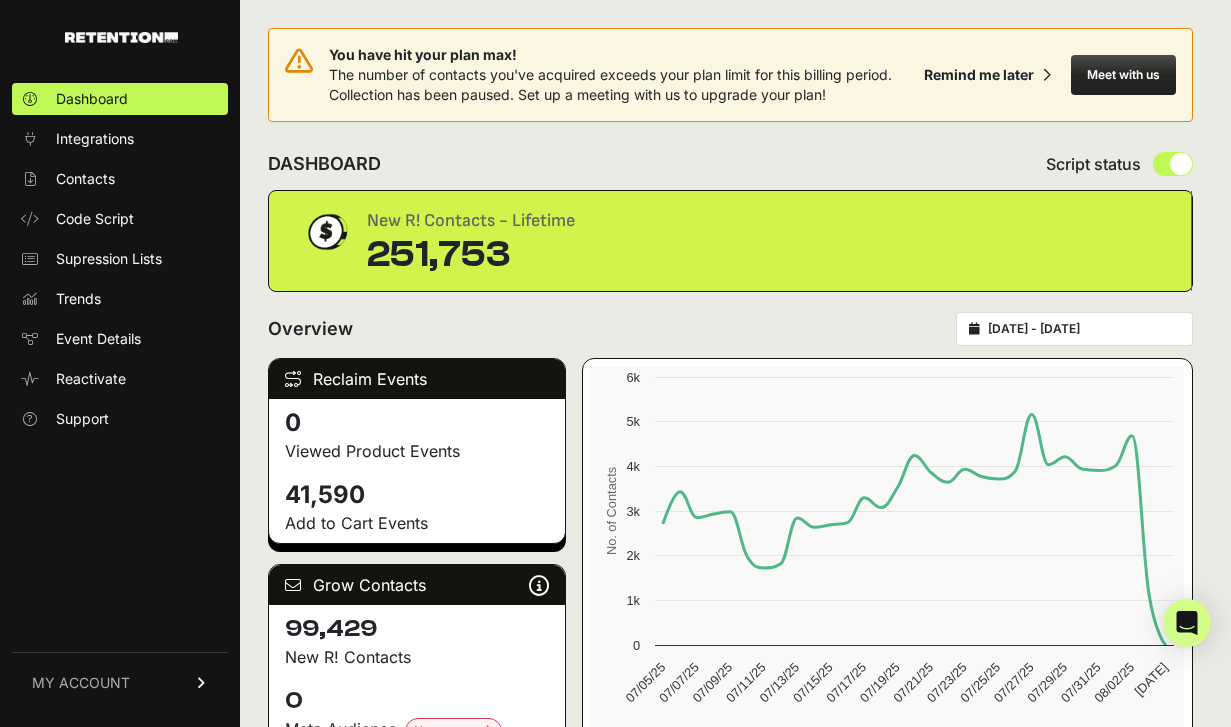click on "MY ACCOUNT" at bounding box center [120, 682] 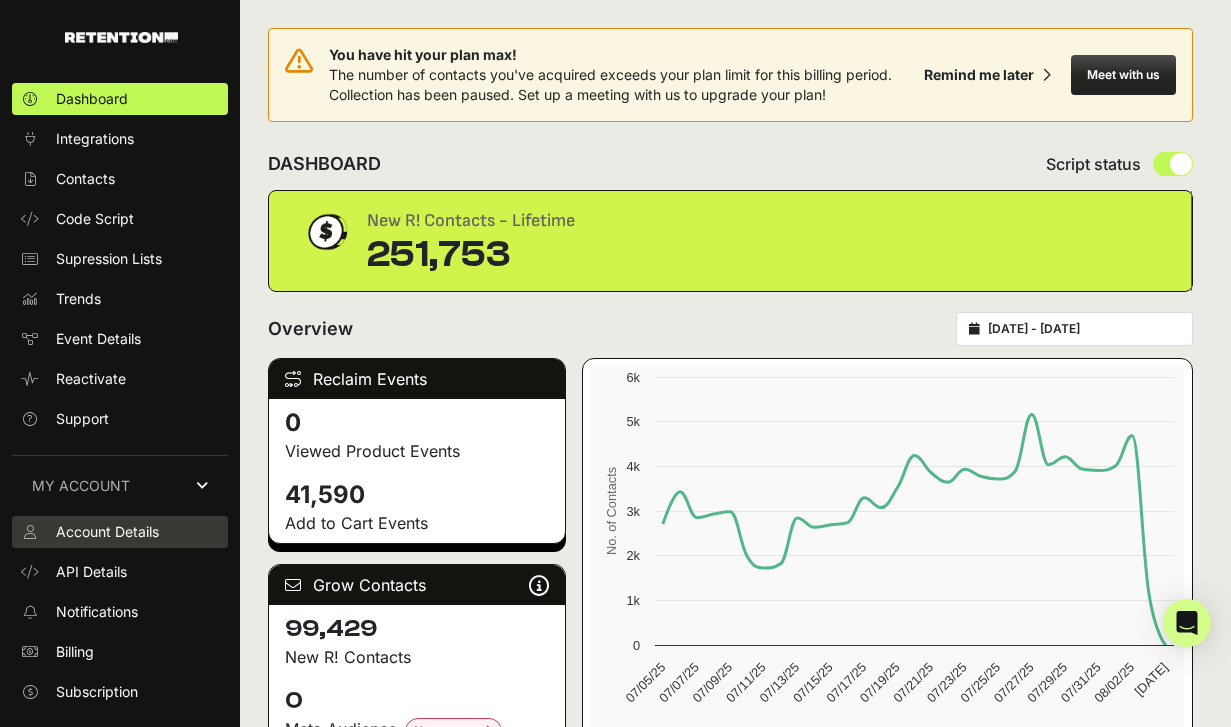 scroll, scrollTop: 23, scrollLeft: 0, axis: vertical 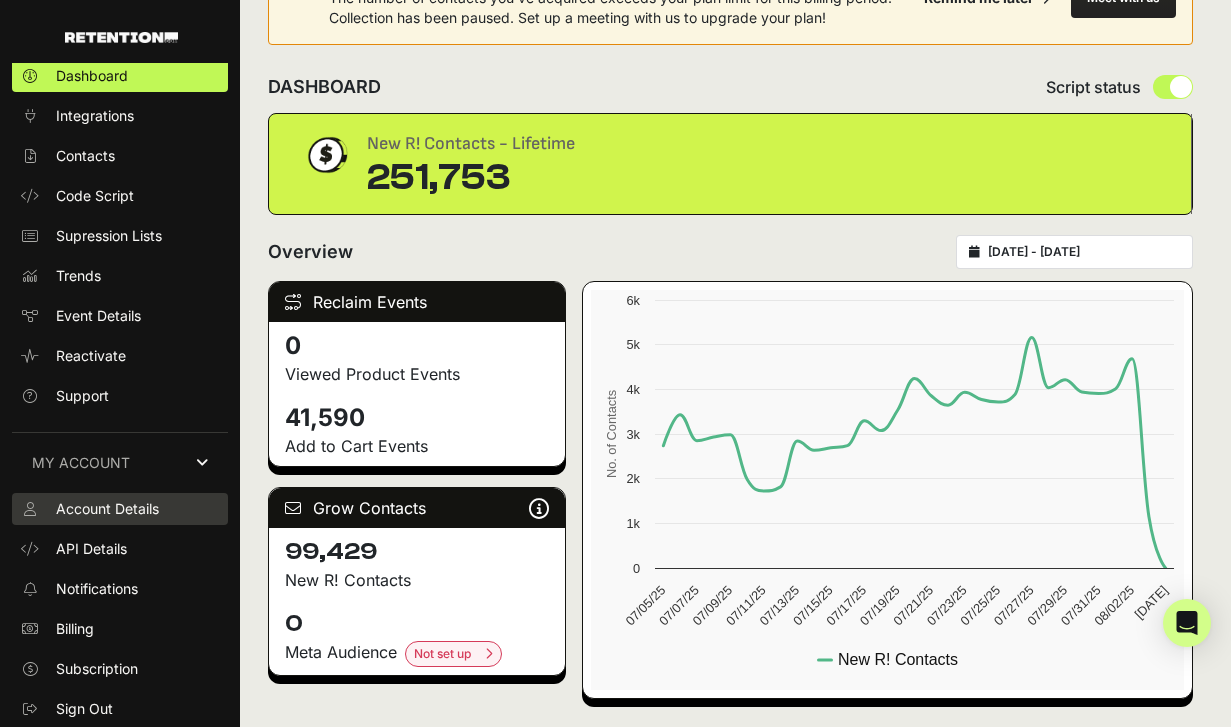 click on "Account Details" at bounding box center [107, 509] 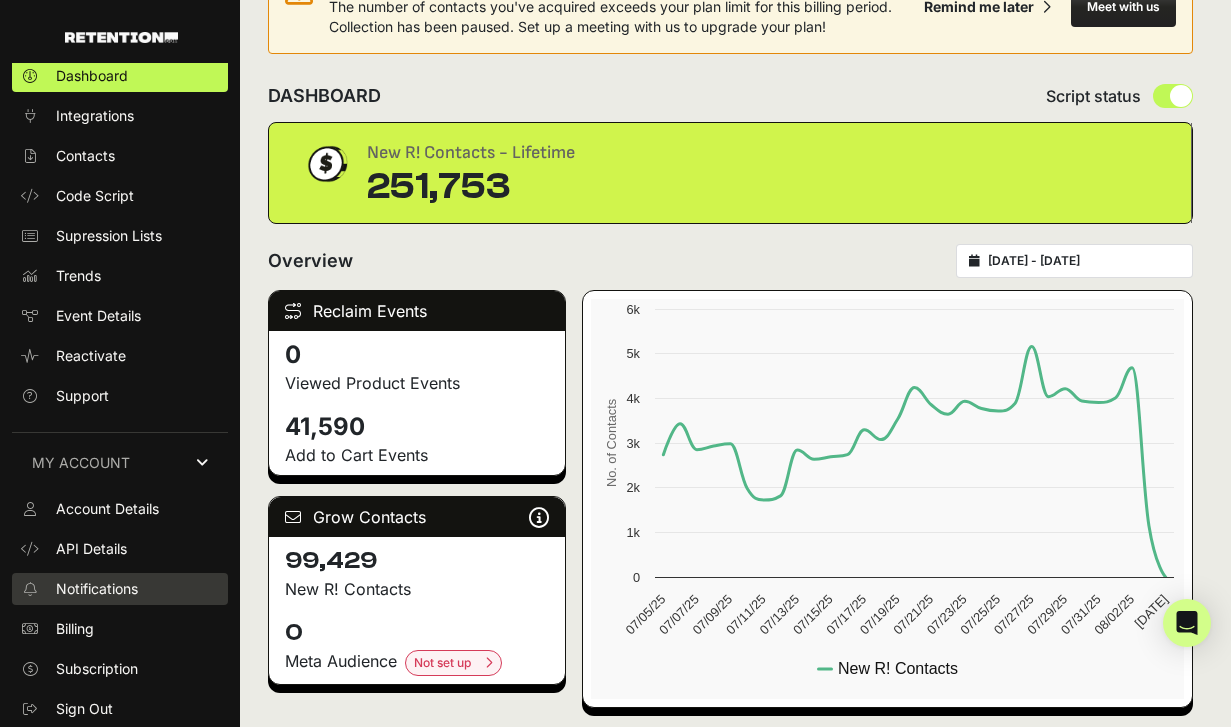 scroll, scrollTop: 67, scrollLeft: 0, axis: vertical 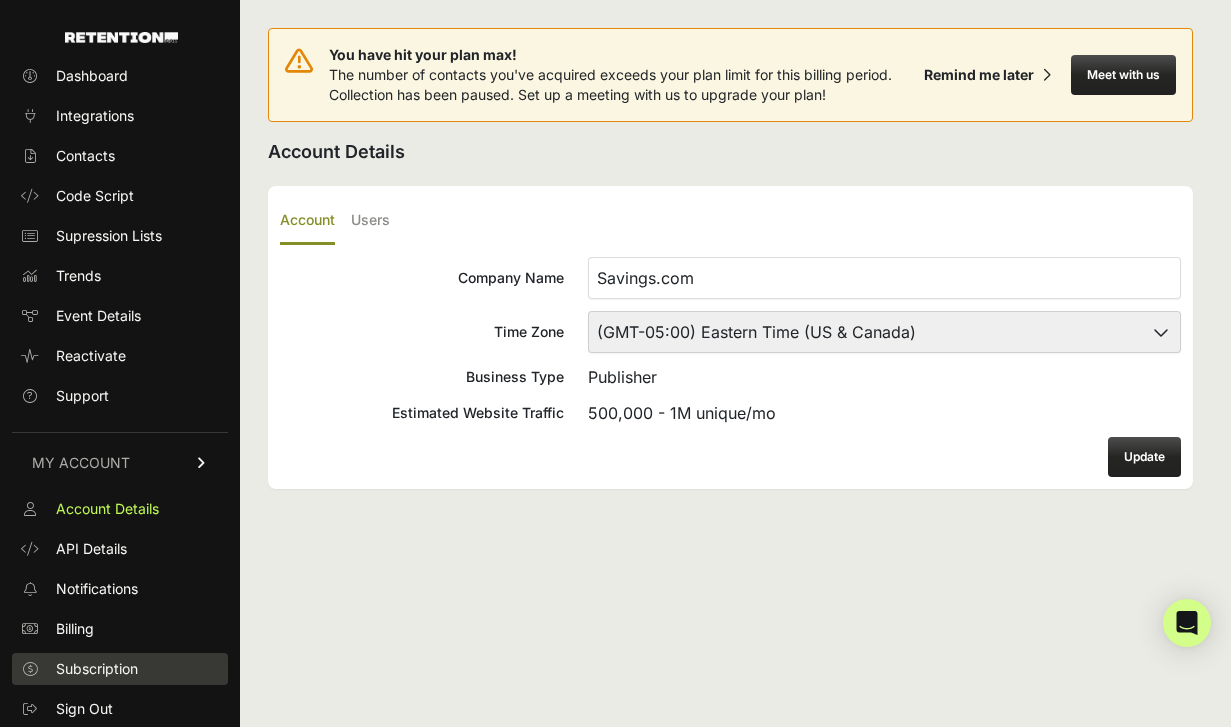 click on "Subscription" at bounding box center [97, 669] 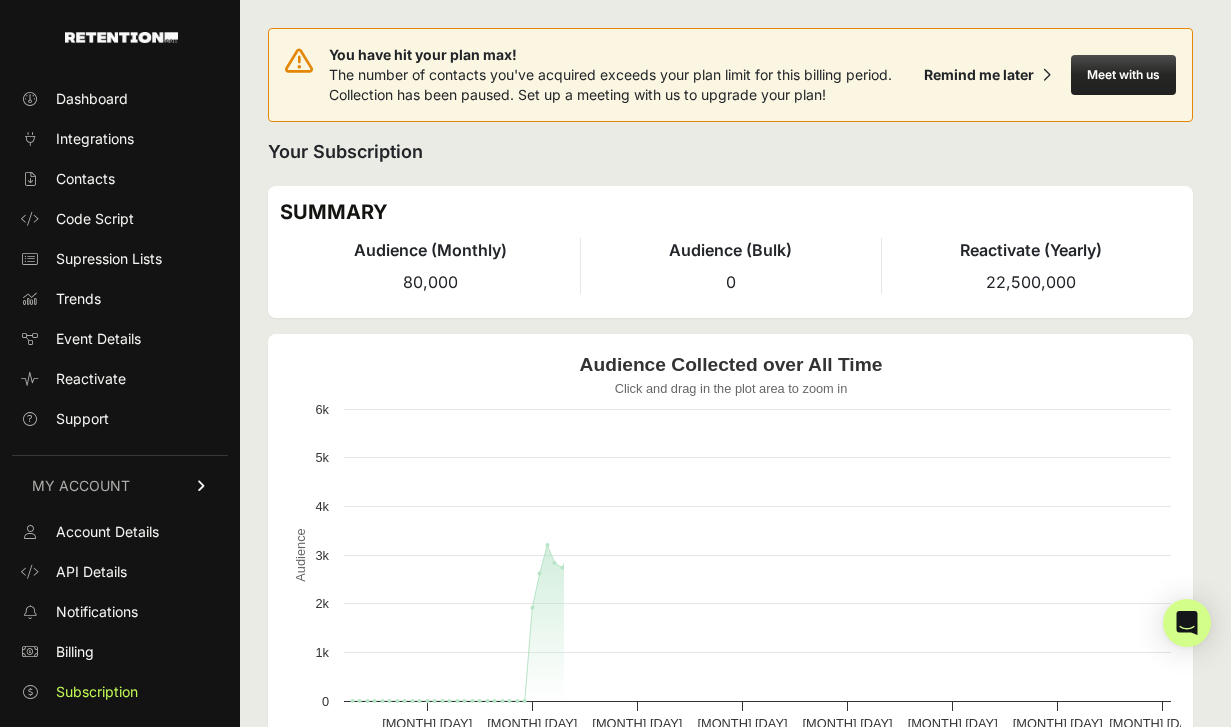 scroll, scrollTop: 0, scrollLeft: 0, axis: both 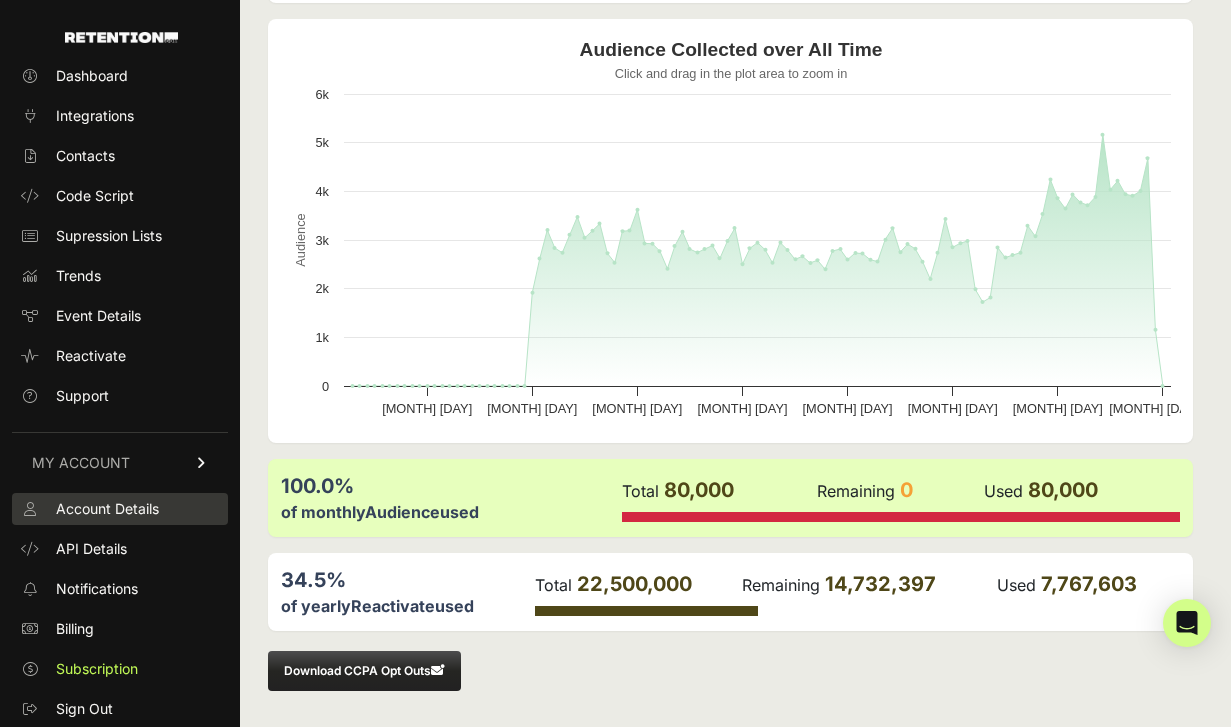 click on "Account Details" at bounding box center [107, 509] 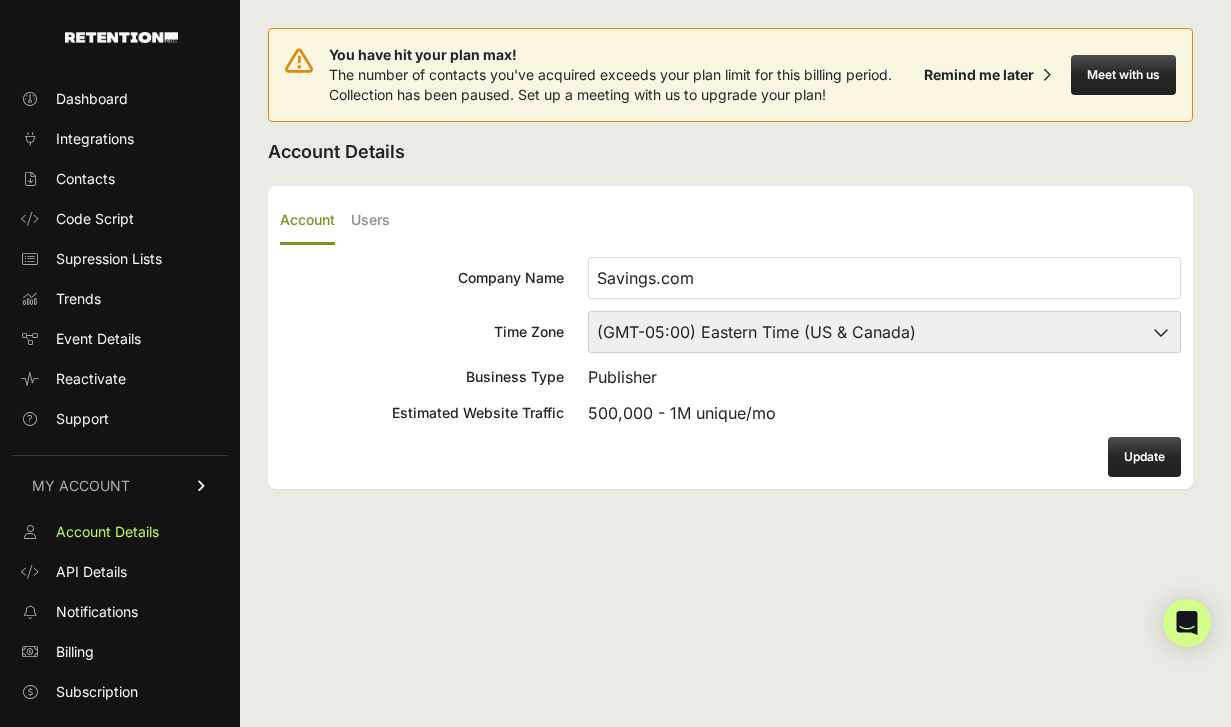 scroll, scrollTop: 0, scrollLeft: 0, axis: both 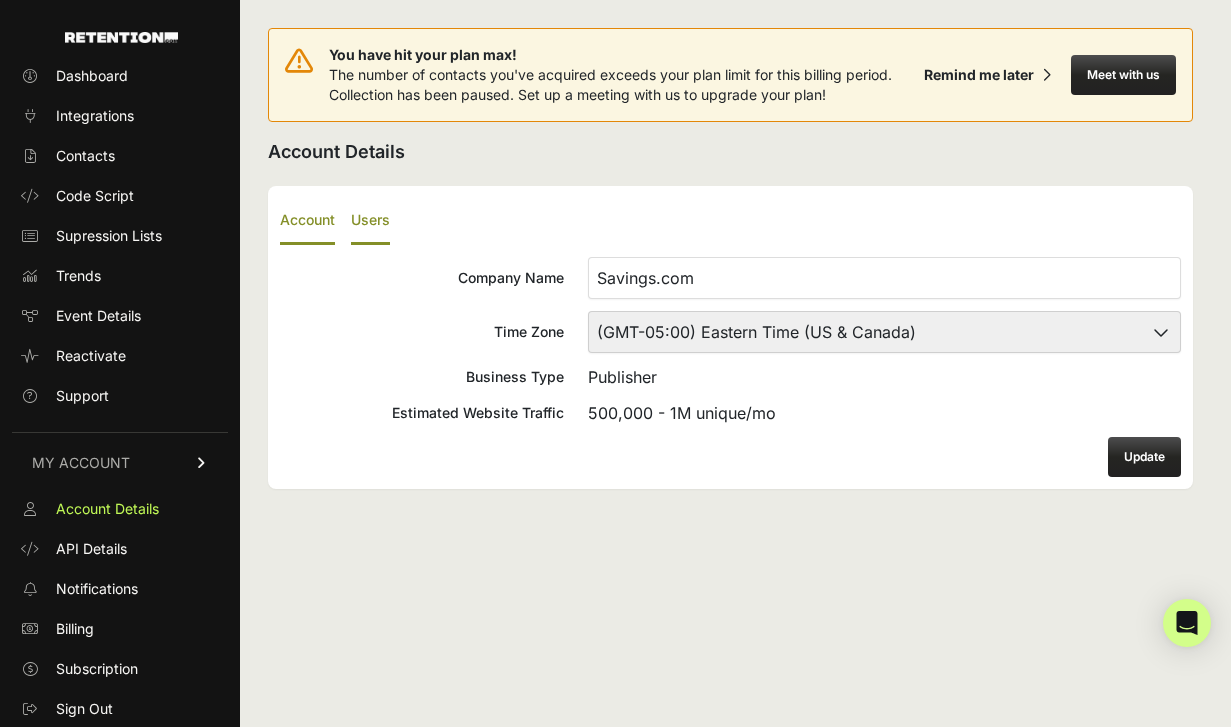 click on "Users" at bounding box center (370, 221) 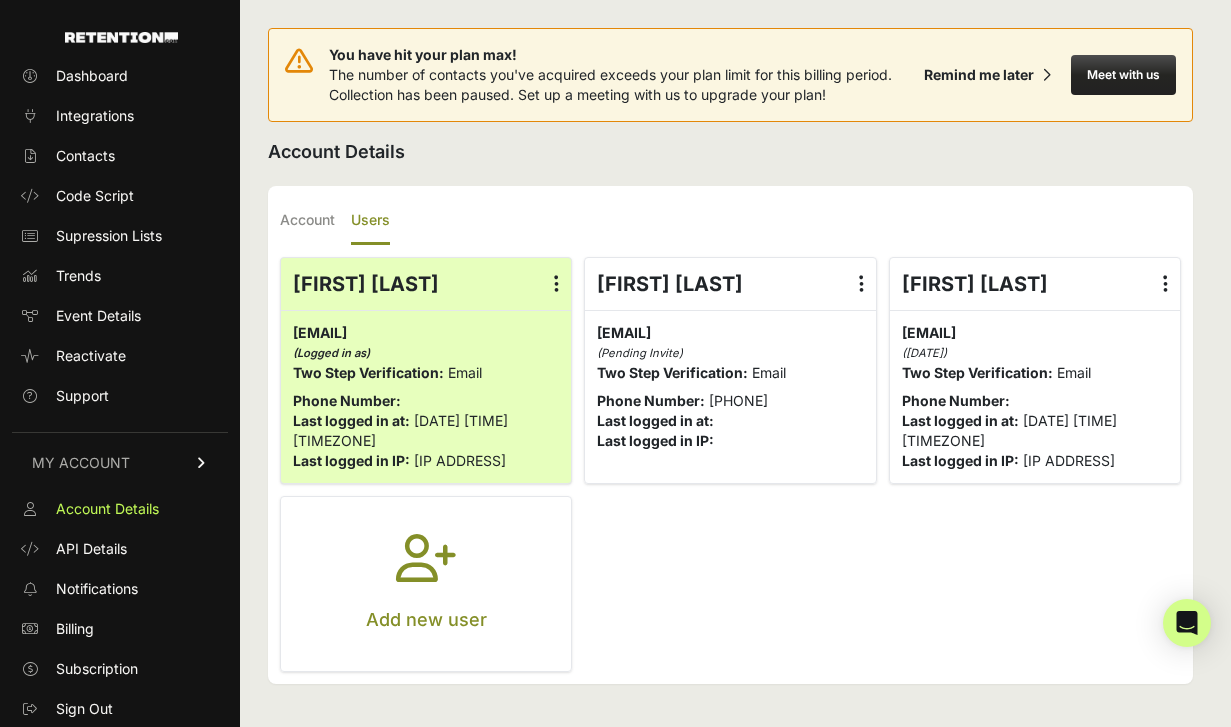 click at bounding box center [426, 570] 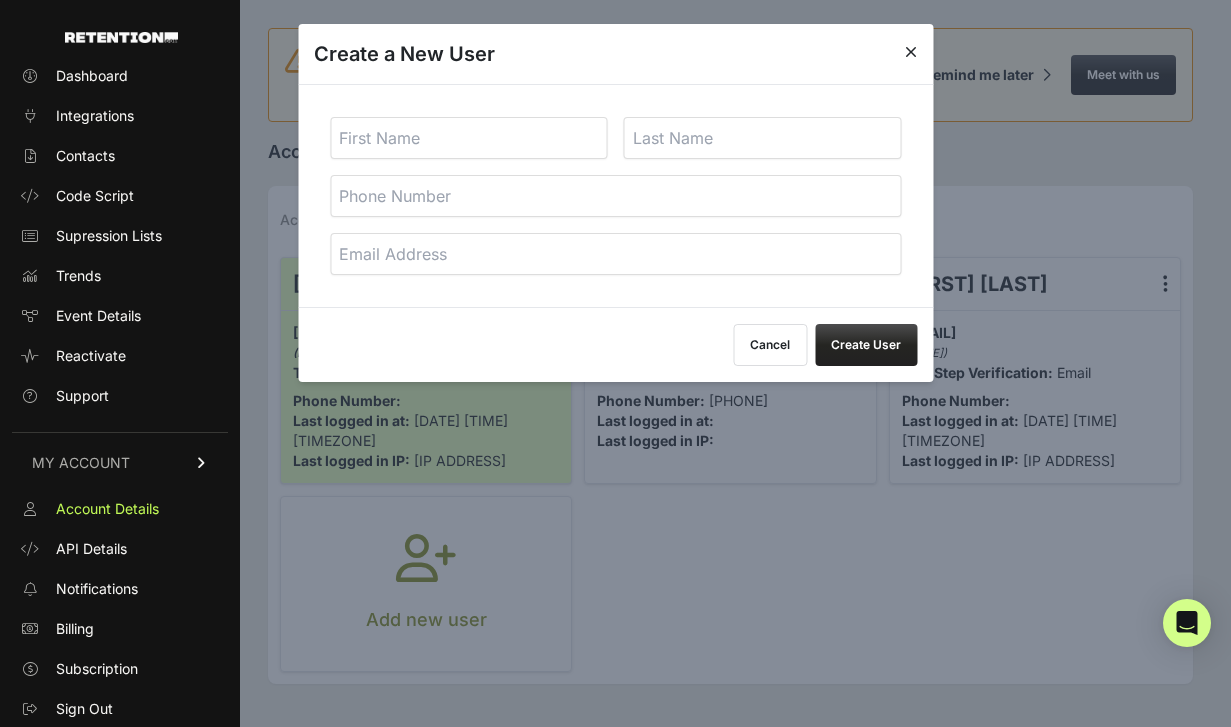 click at bounding box center [469, 138] 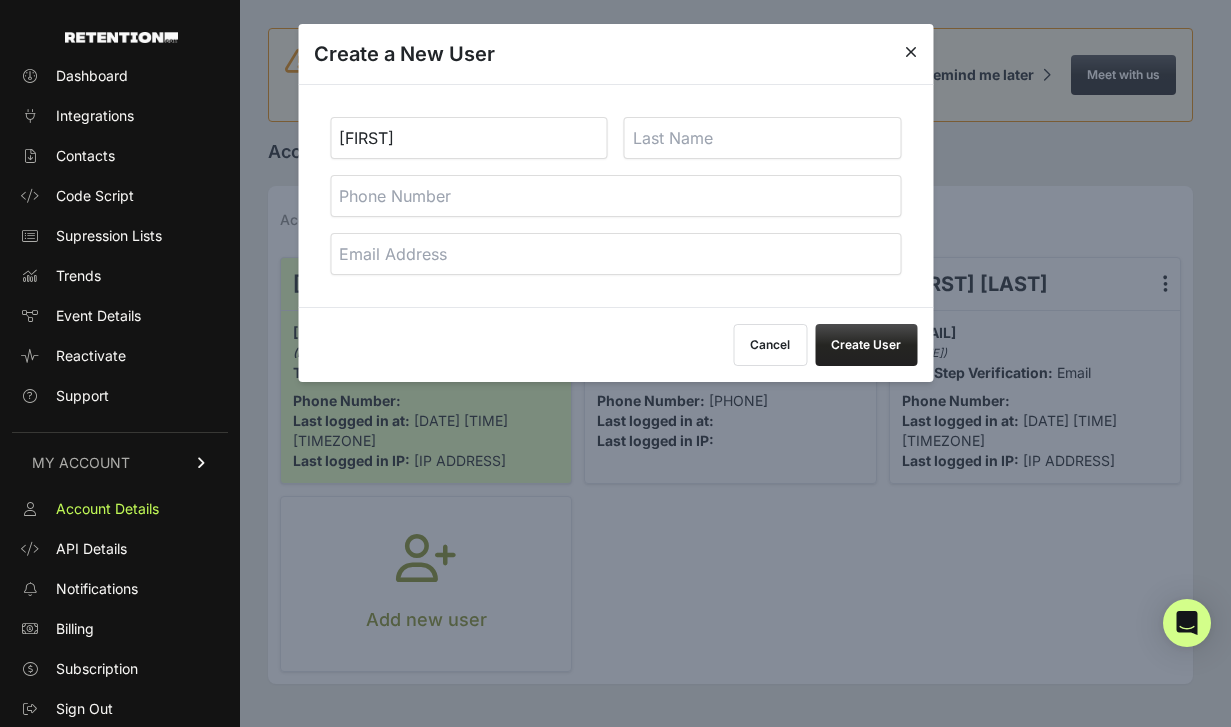 type on "[FIRST]" 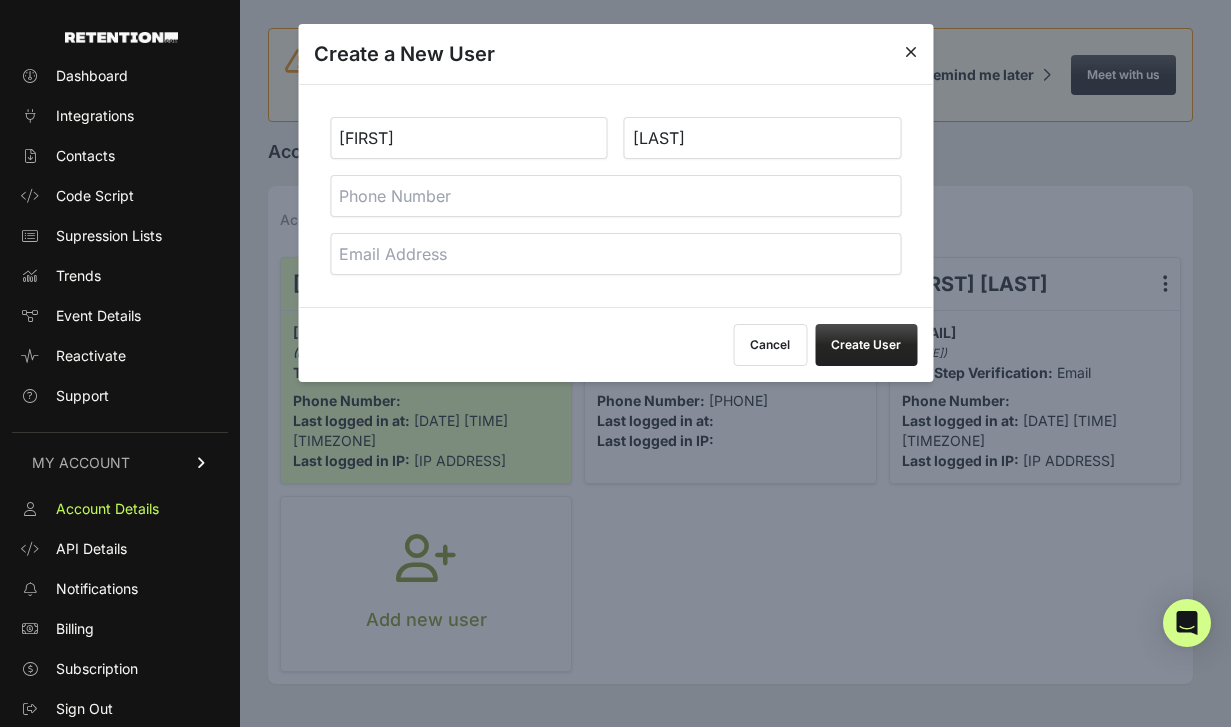 type on "[LAST]" 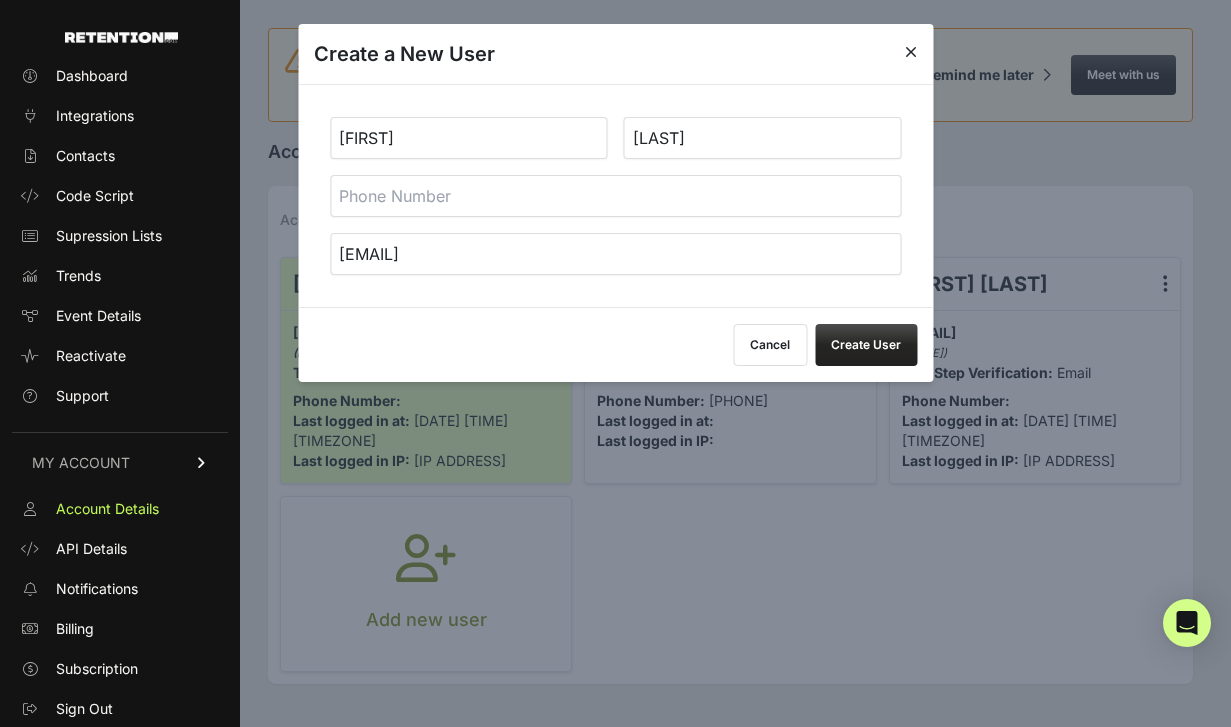 type on "[EMAIL]" 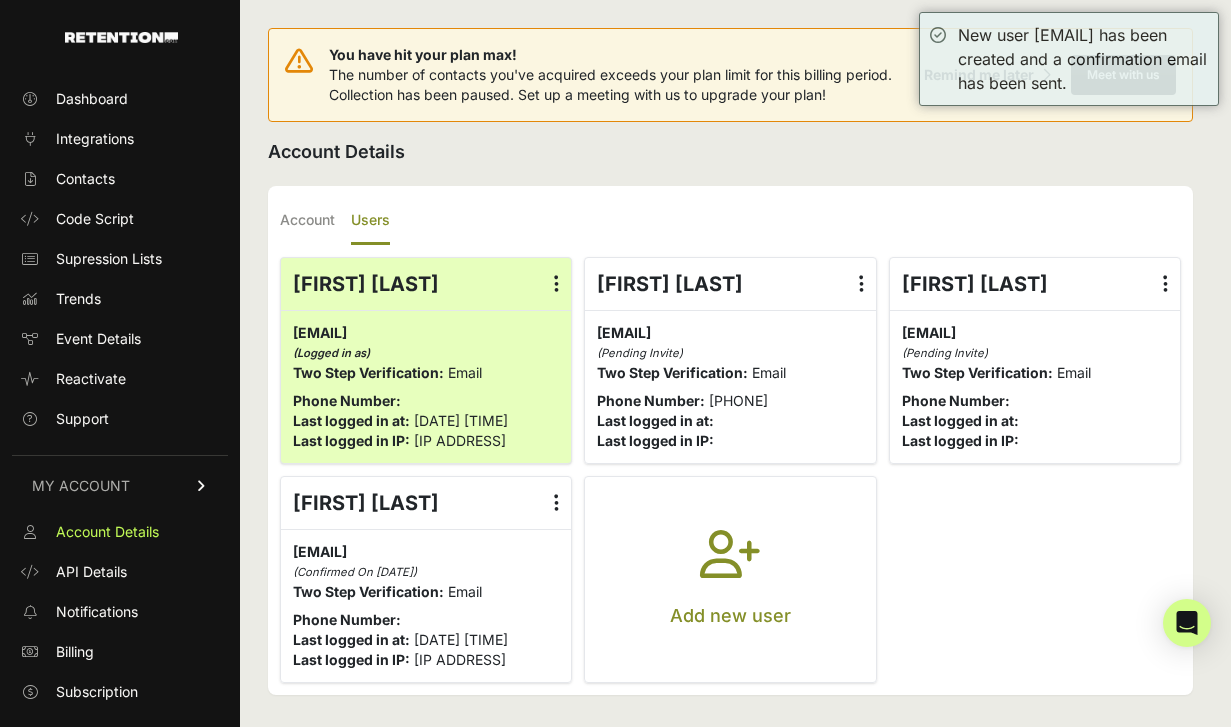 scroll, scrollTop: 0, scrollLeft: 0, axis: both 